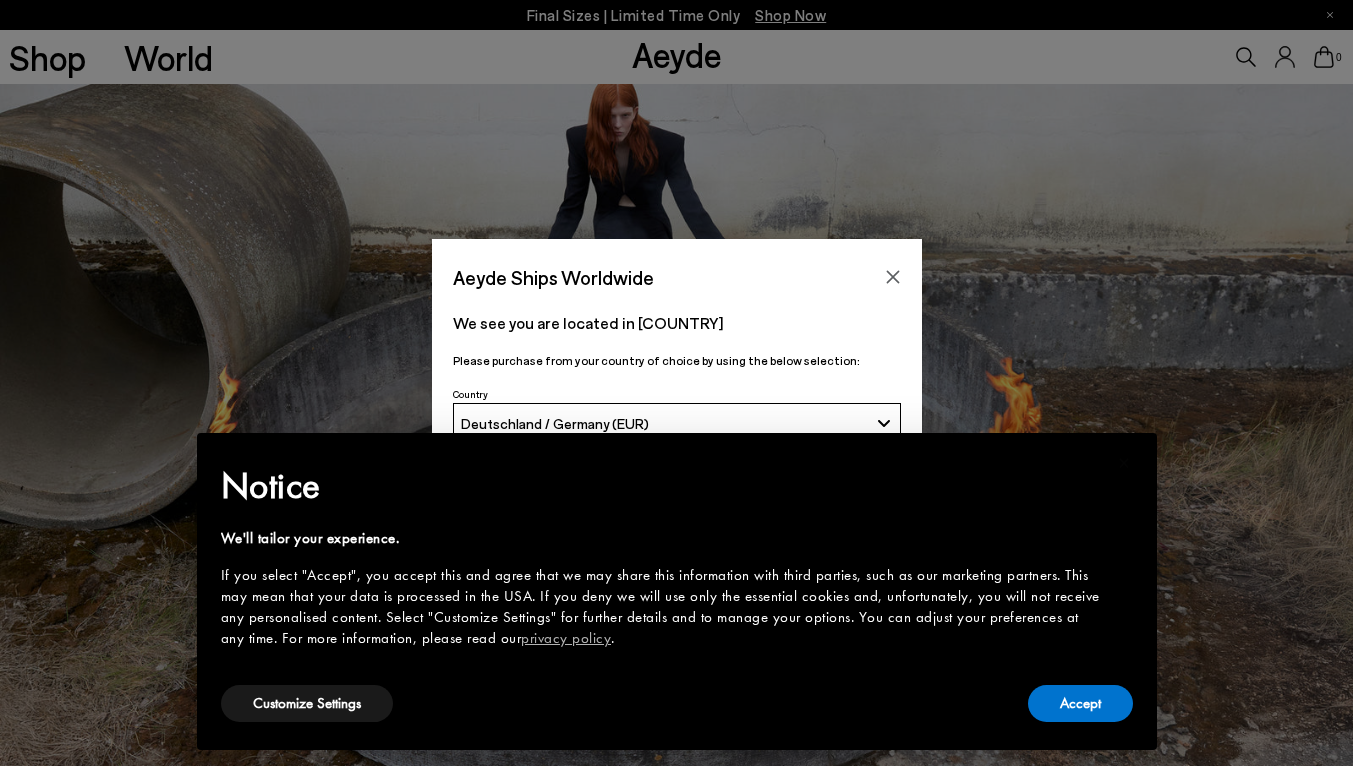 scroll, scrollTop: 102, scrollLeft: 0, axis: vertical 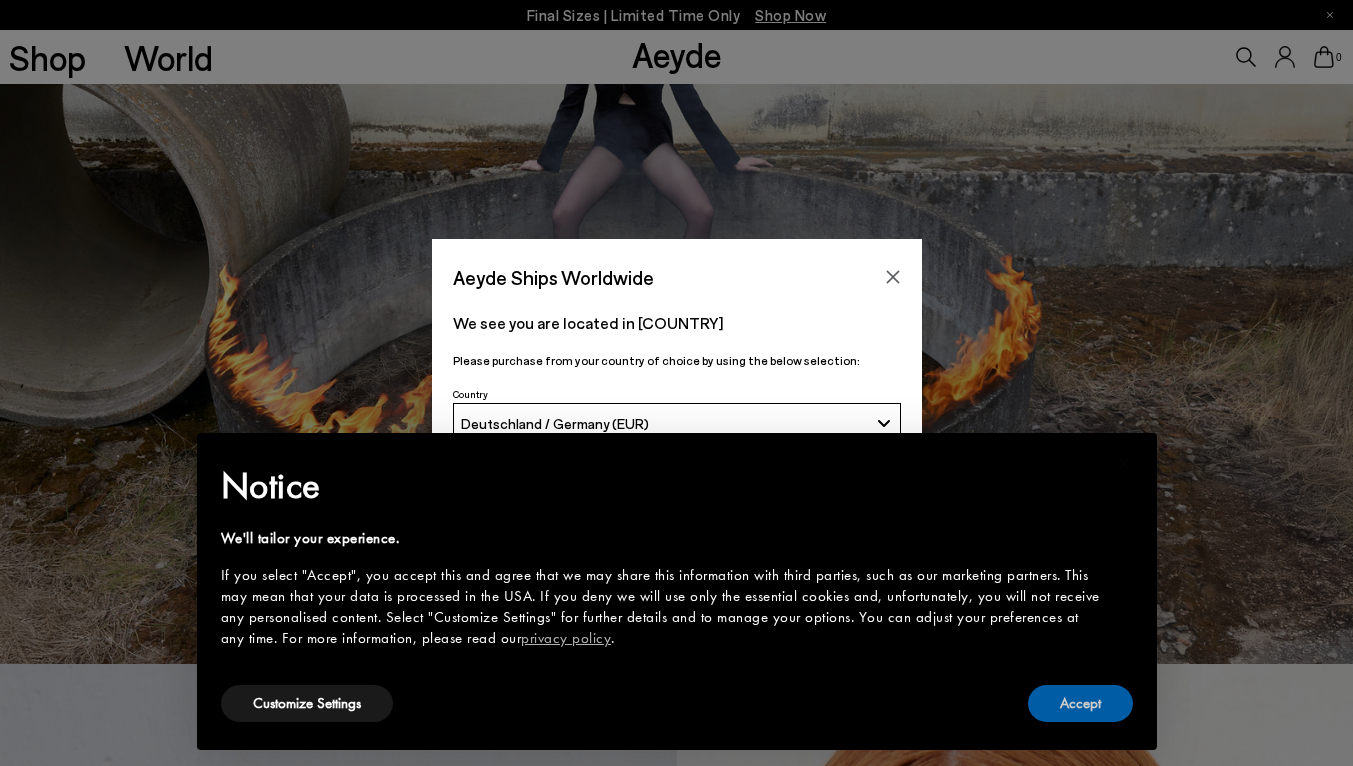 click on "Accept" at bounding box center [1080, 703] 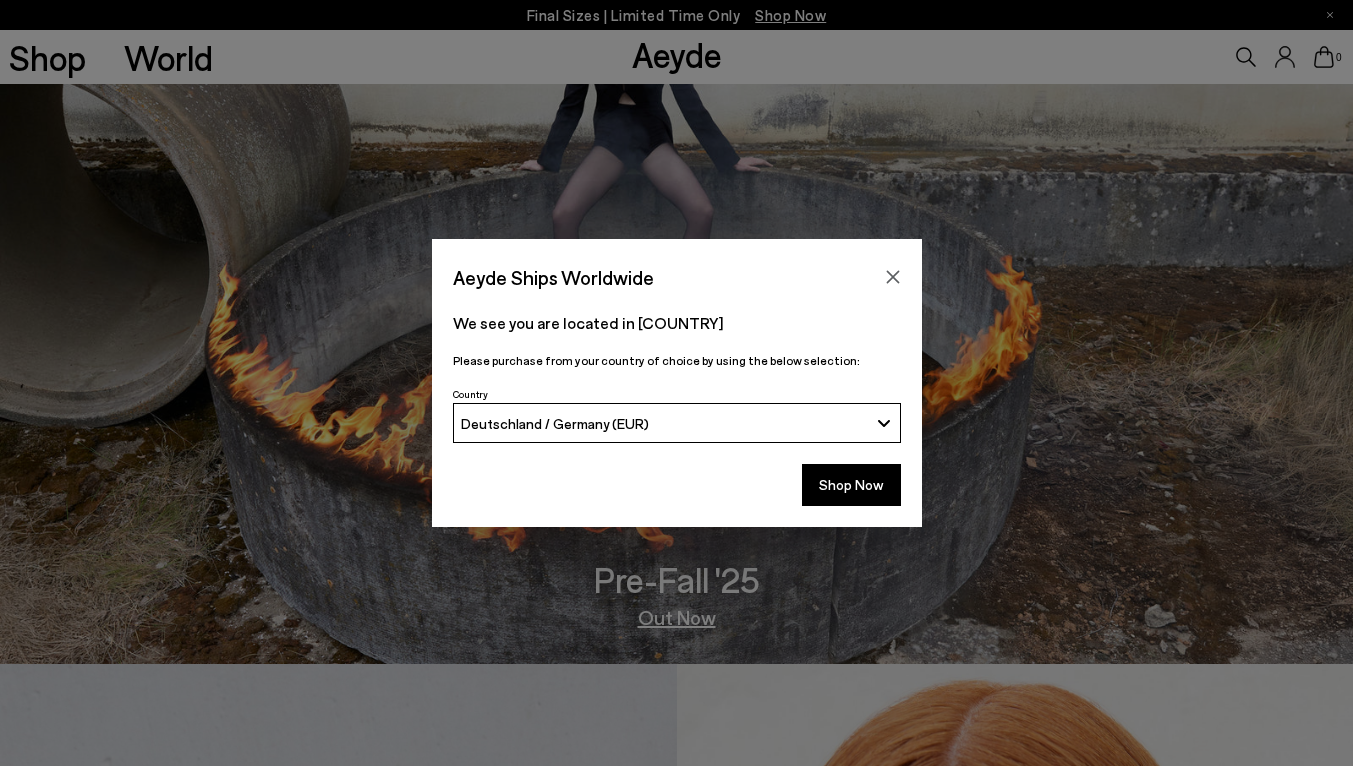 click on "Shop Now" at bounding box center (851, 485) 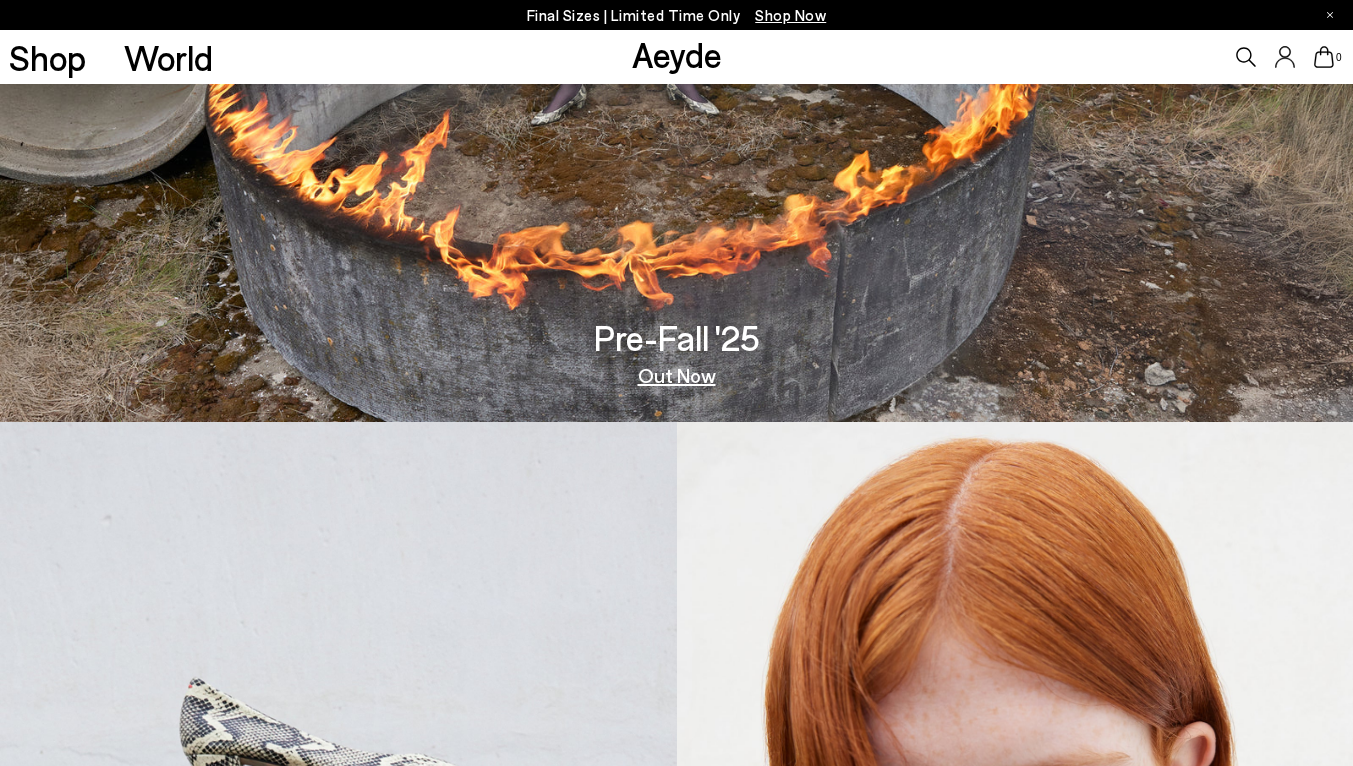 scroll, scrollTop: 0, scrollLeft: 0, axis: both 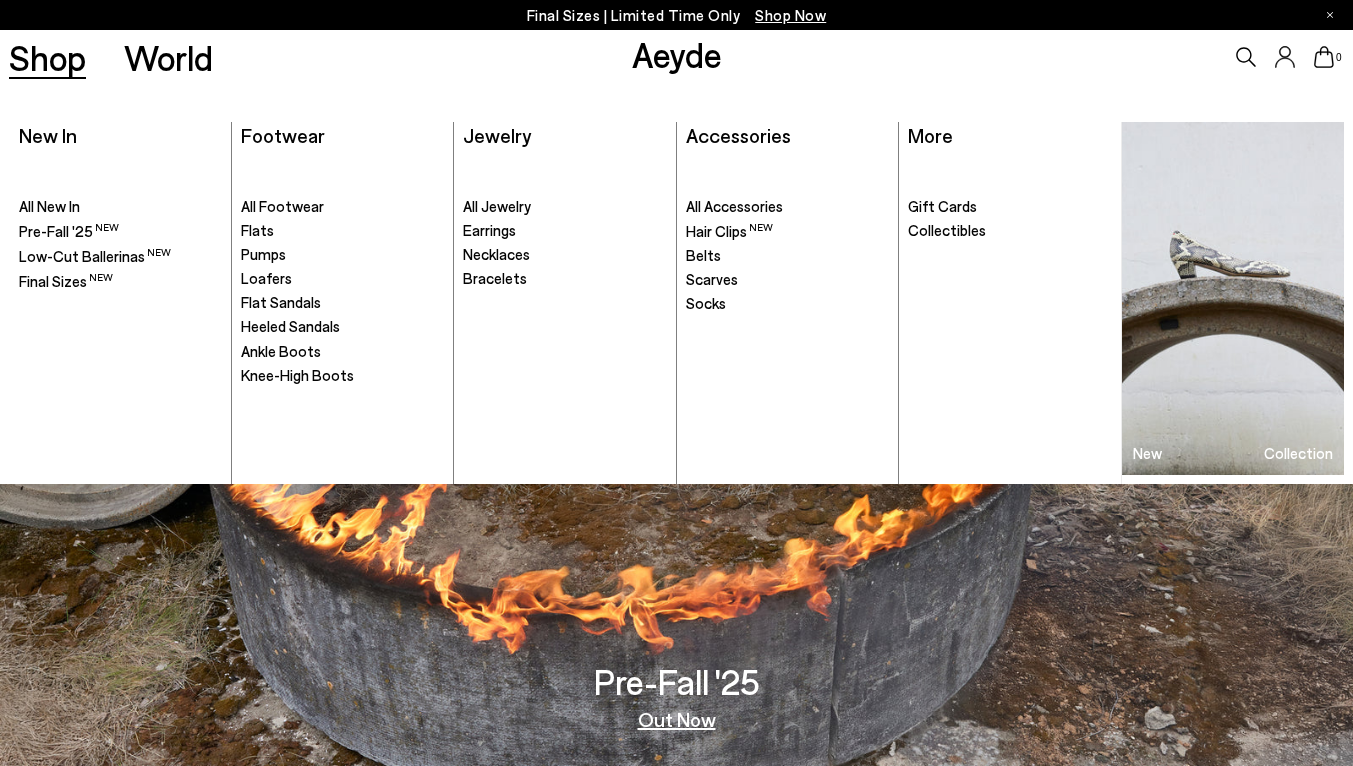 drag, startPoint x: 278, startPoint y: 268, endPoint x: 278, endPoint y: 290, distance: 22 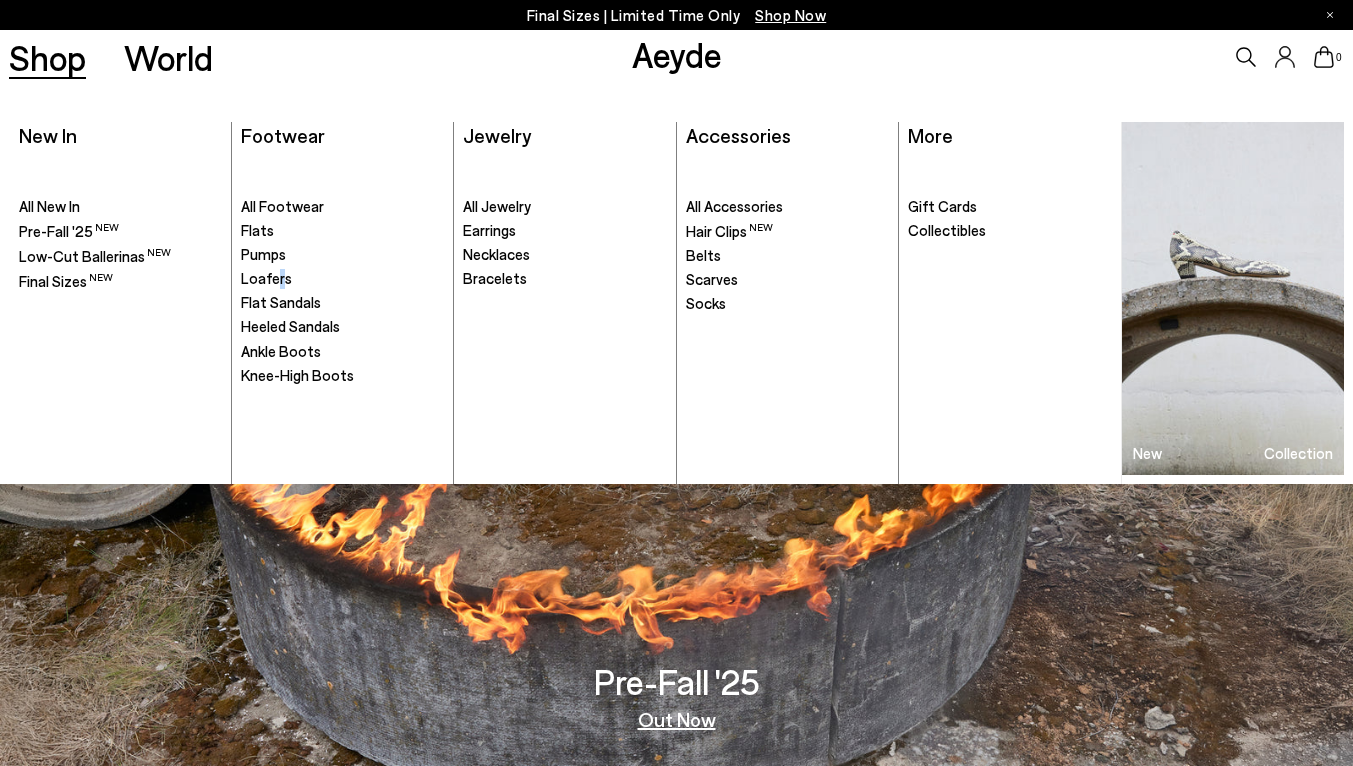 click on ".
All Footwear
Flats" at bounding box center (342, 319) 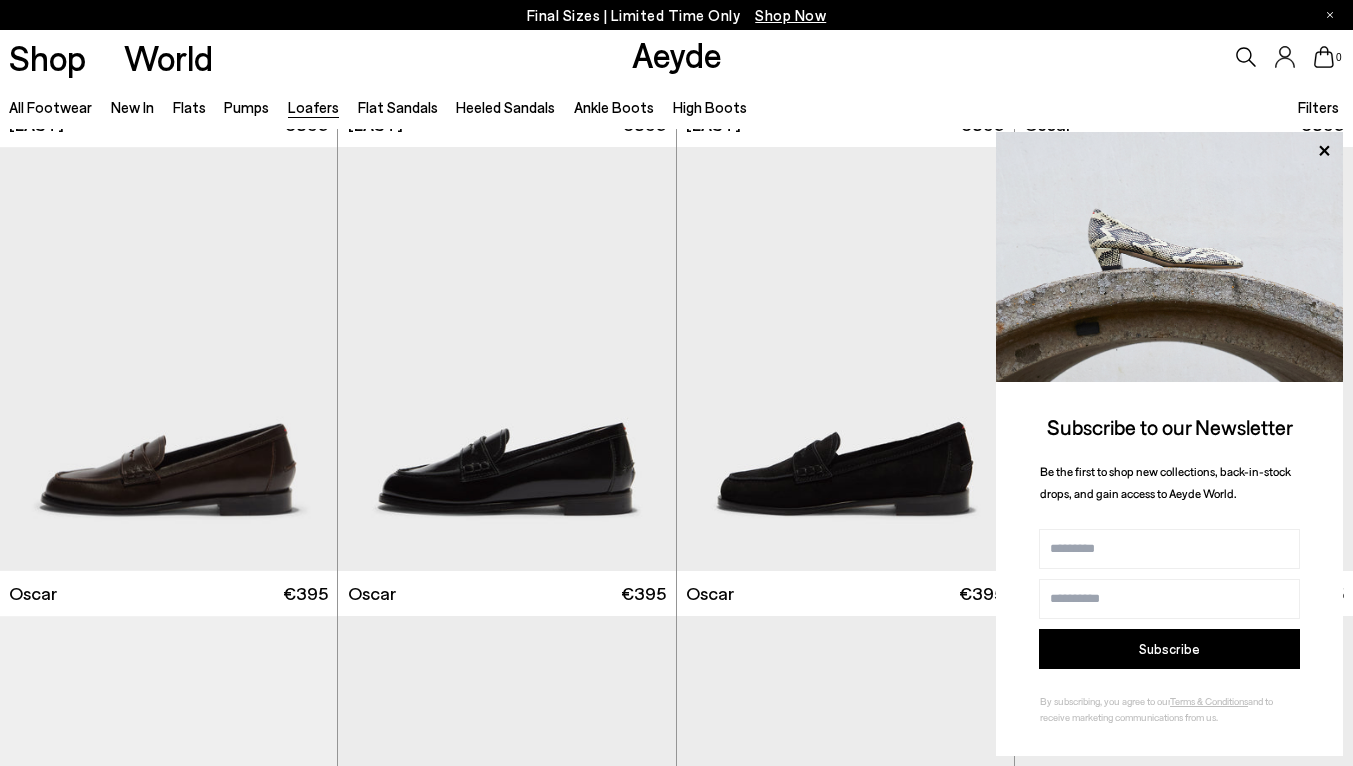 scroll, scrollTop: 1312, scrollLeft: 0, axis: vertical 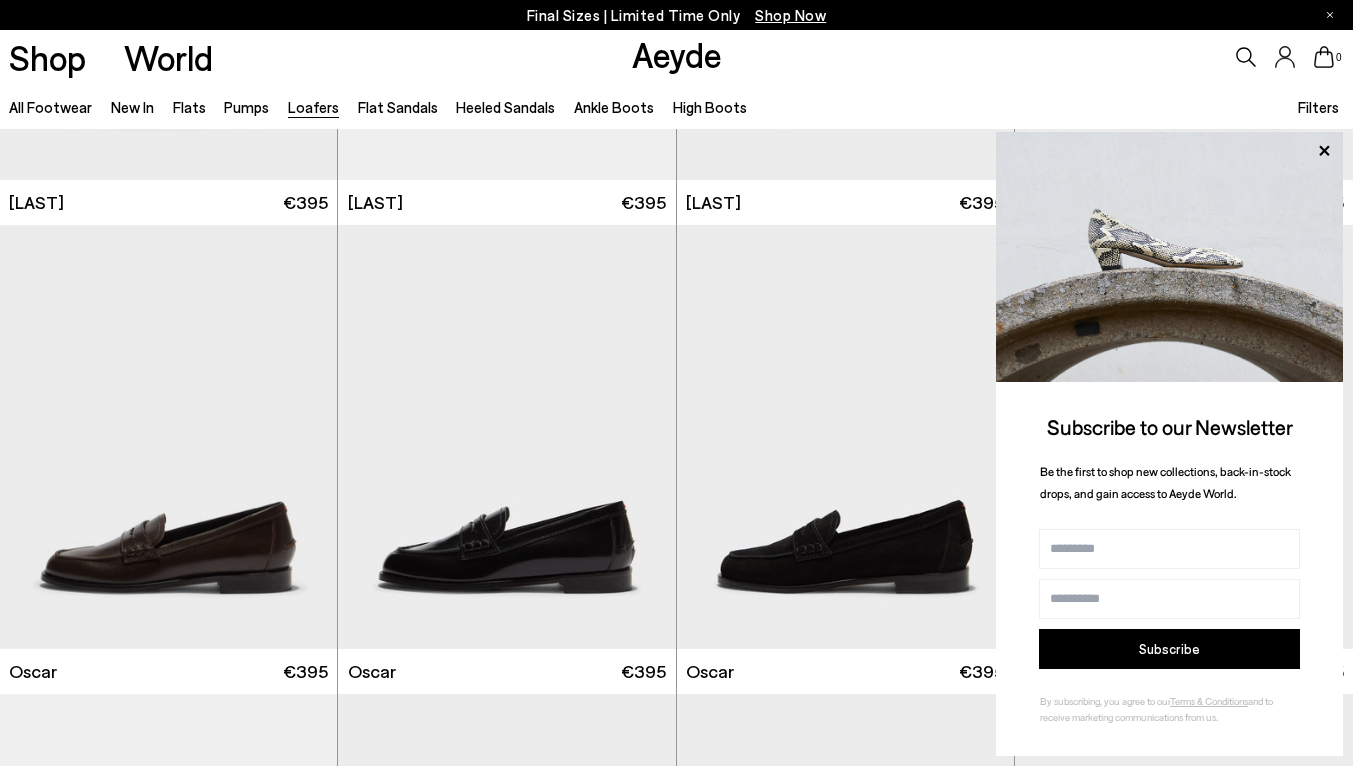 click on "Flat Sandals" at bounding box center [398, 107] 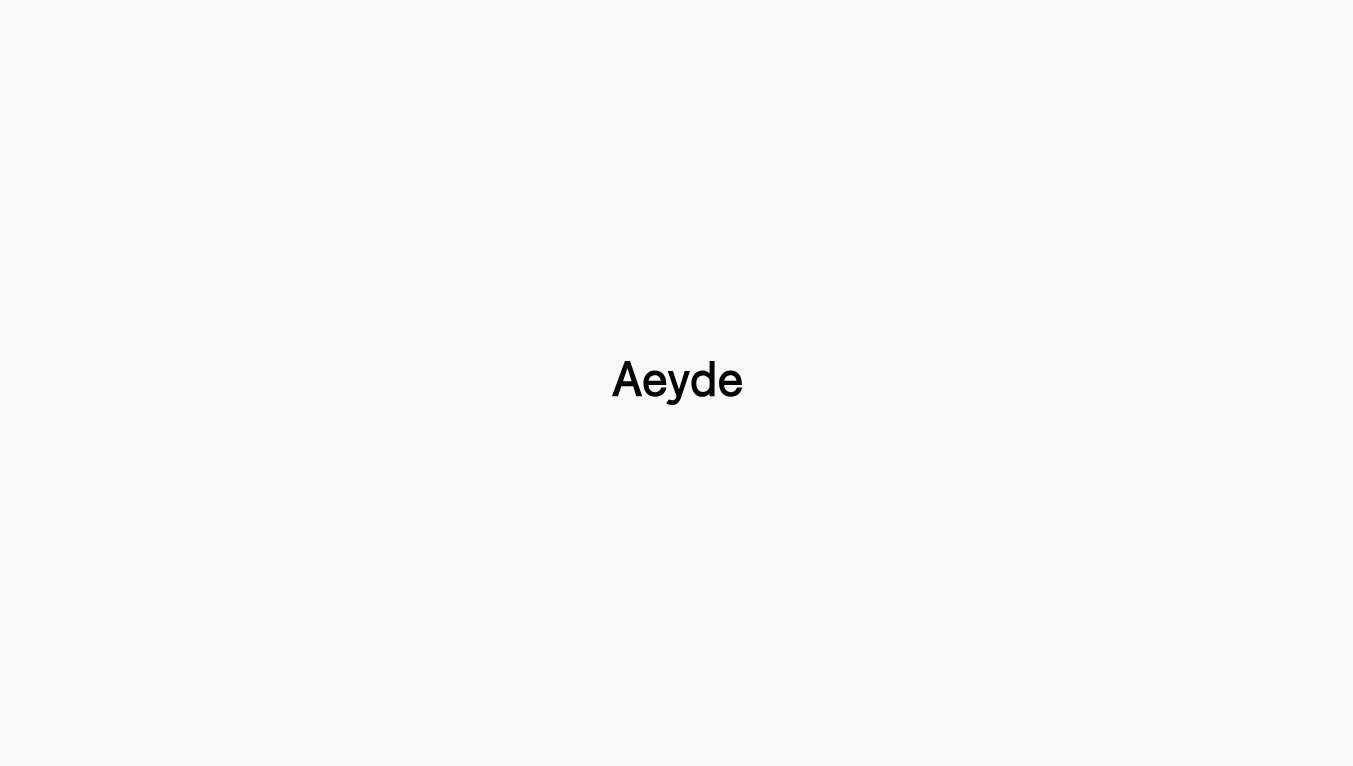 type 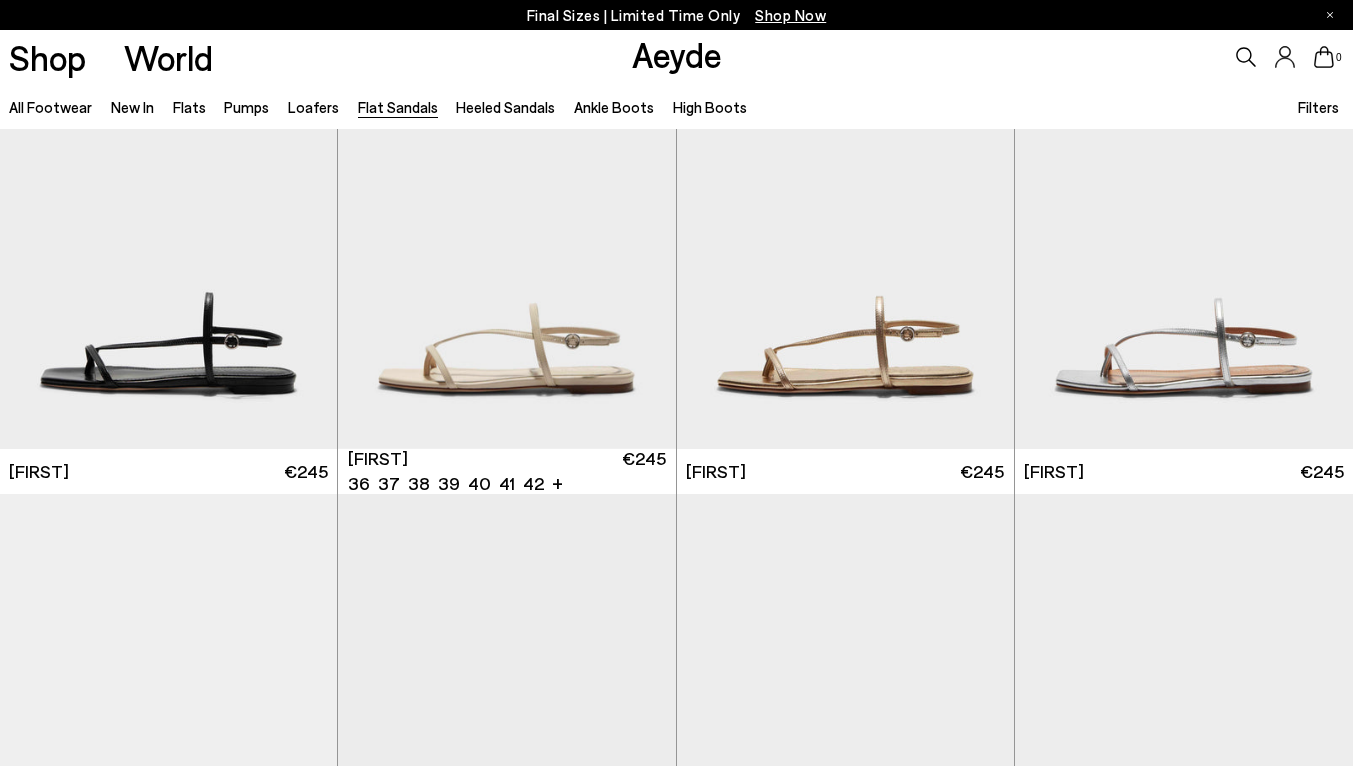 scroll, scrollTop: 1982, scrollLeft: 0, axis: vertical 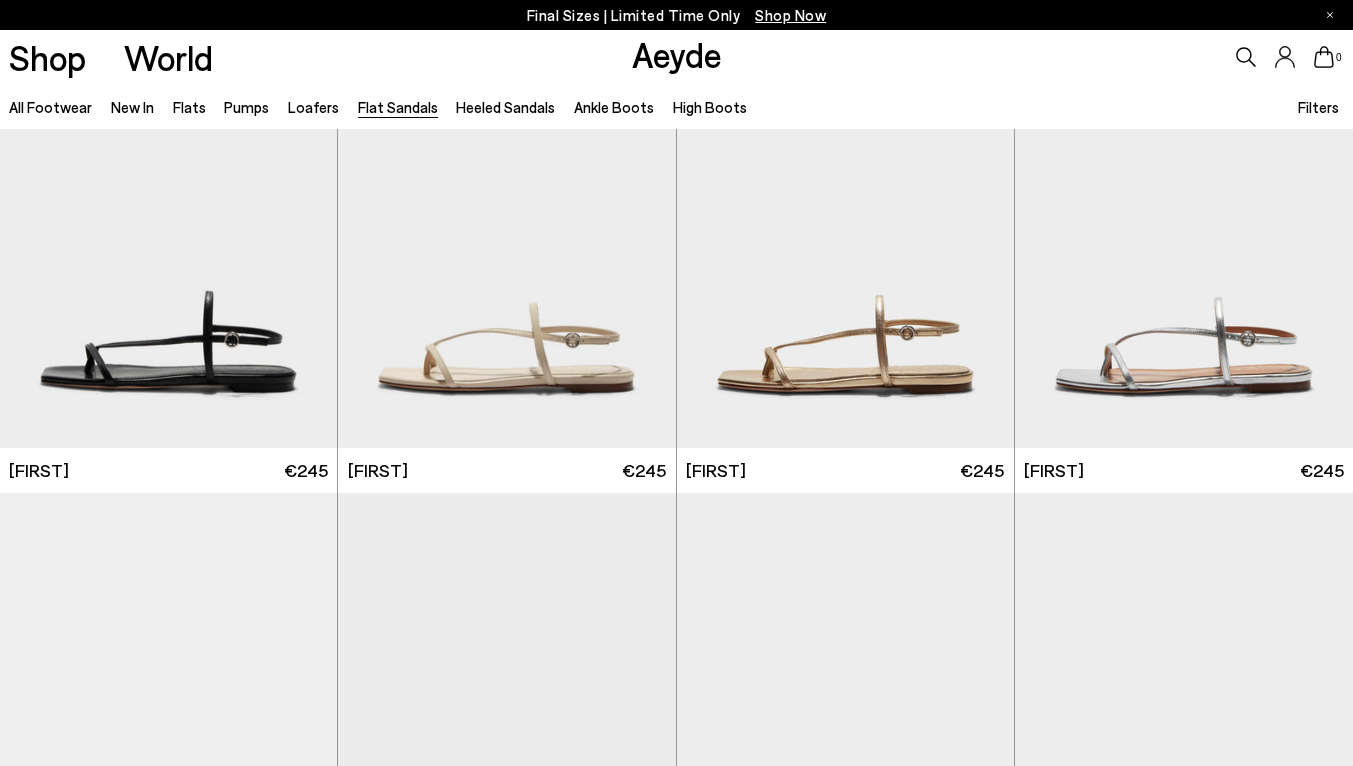 click on "New In" at bounding box center (132, 107) 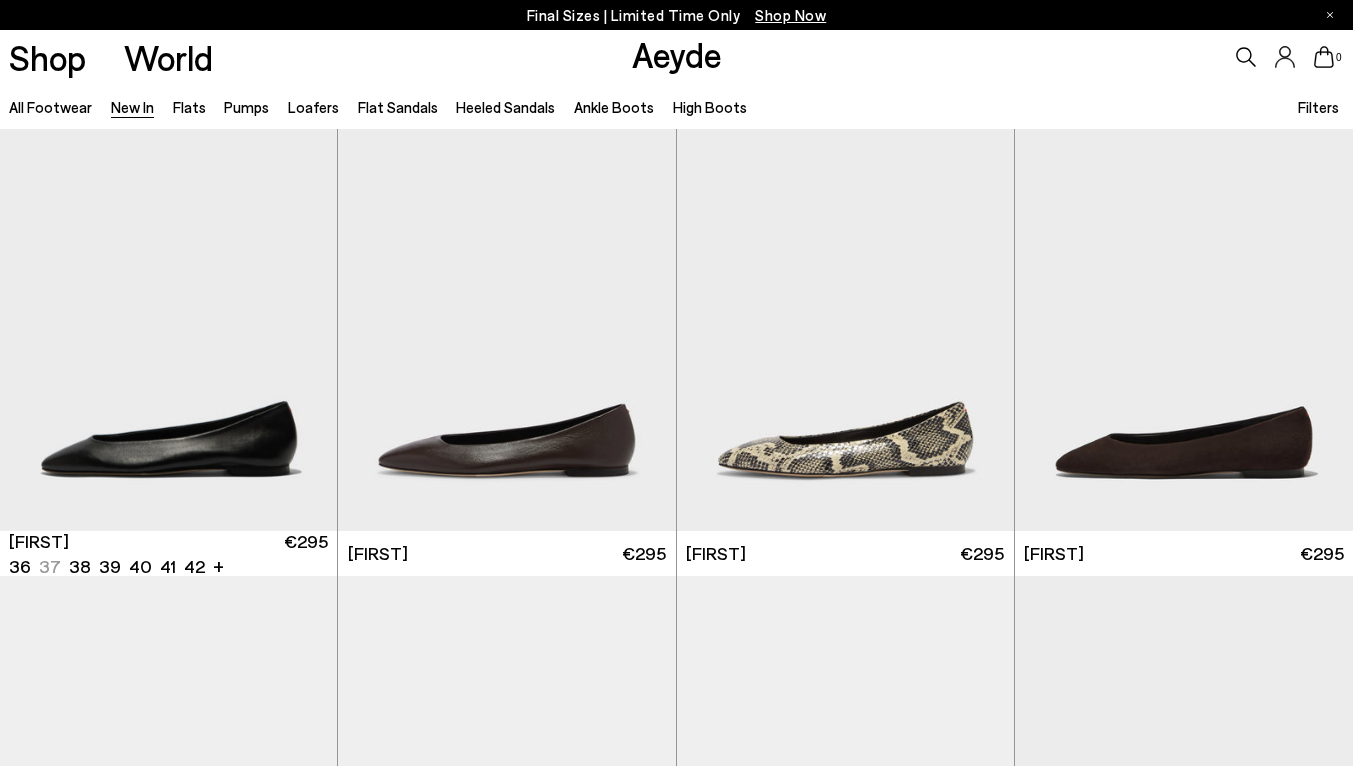 scroll, scrollTop: 0, scrollLeft: 0, axis: both 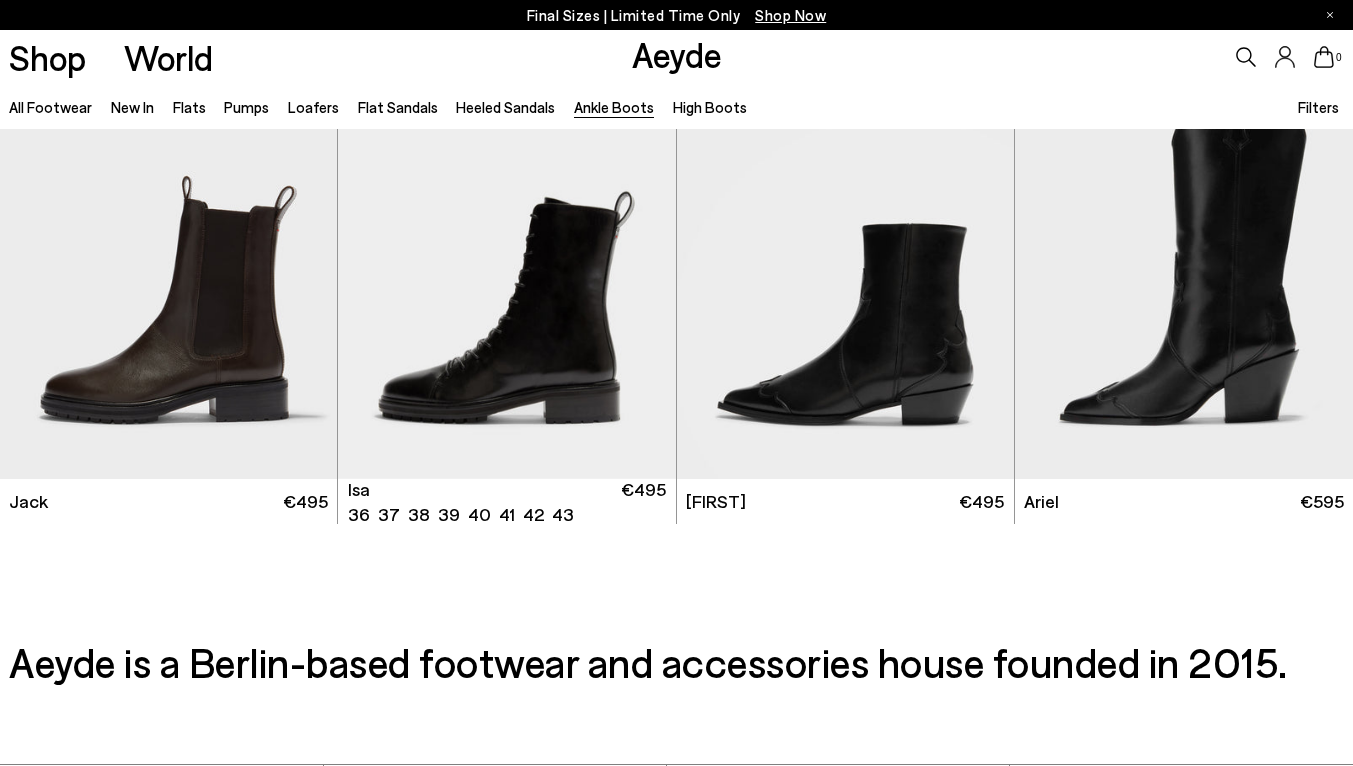 click at bounding box center (506, 267) 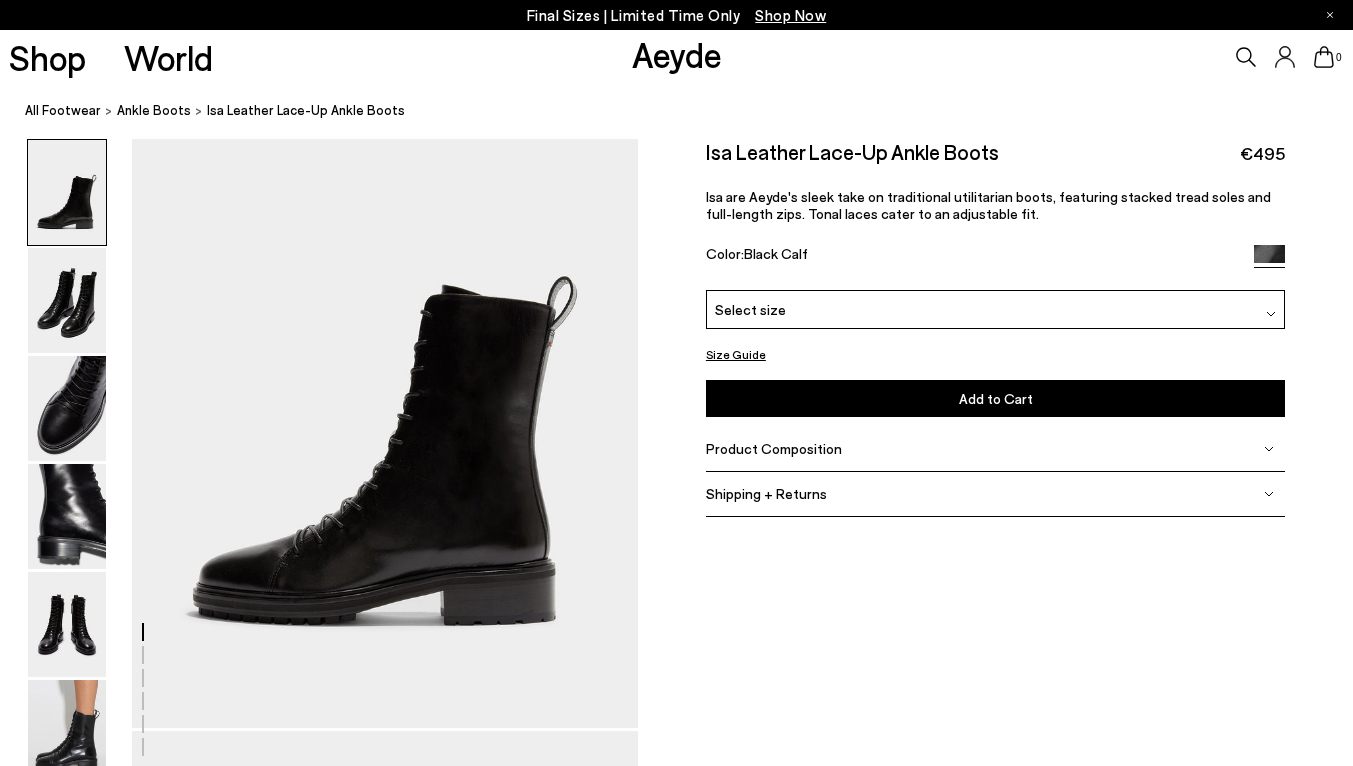 scroll, scrollTop: 98, scrollLeft: 0, axis: vertical 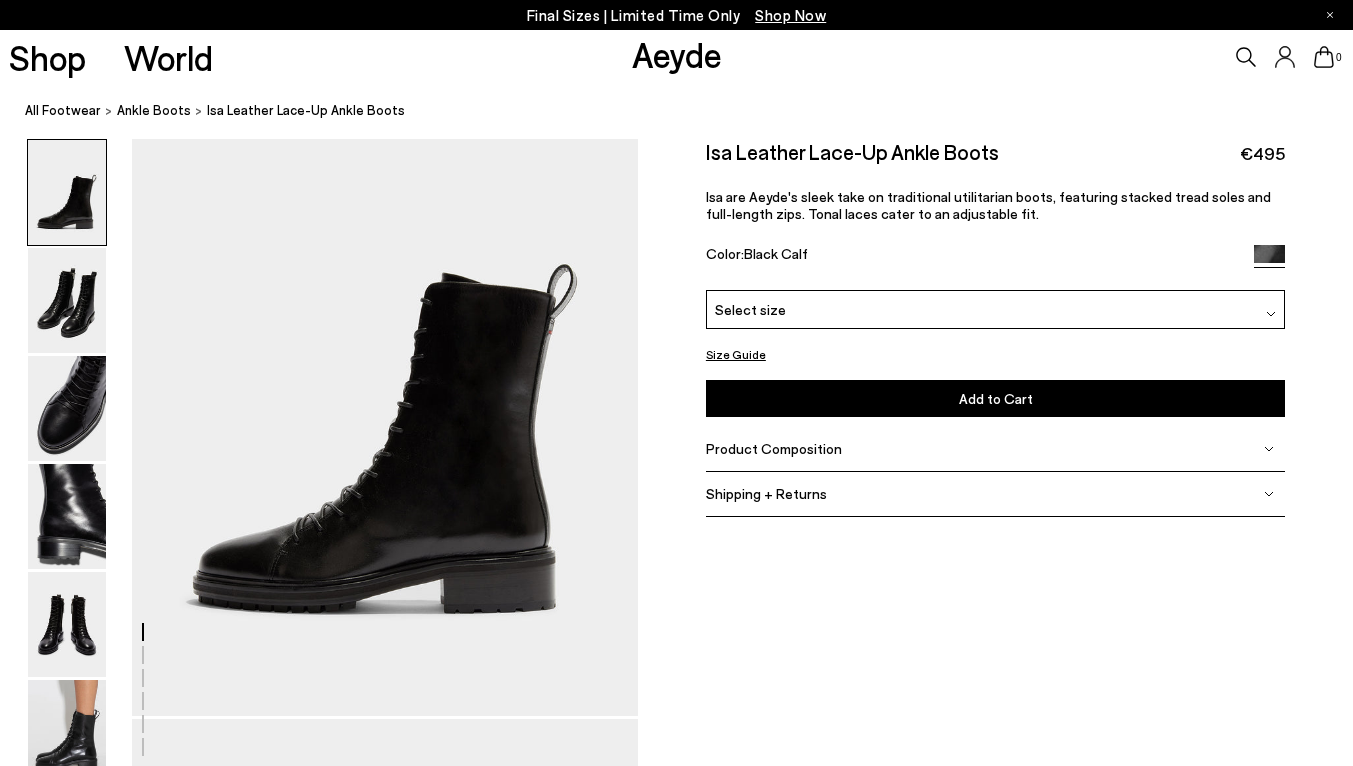 click at bounding box center [67, 624] 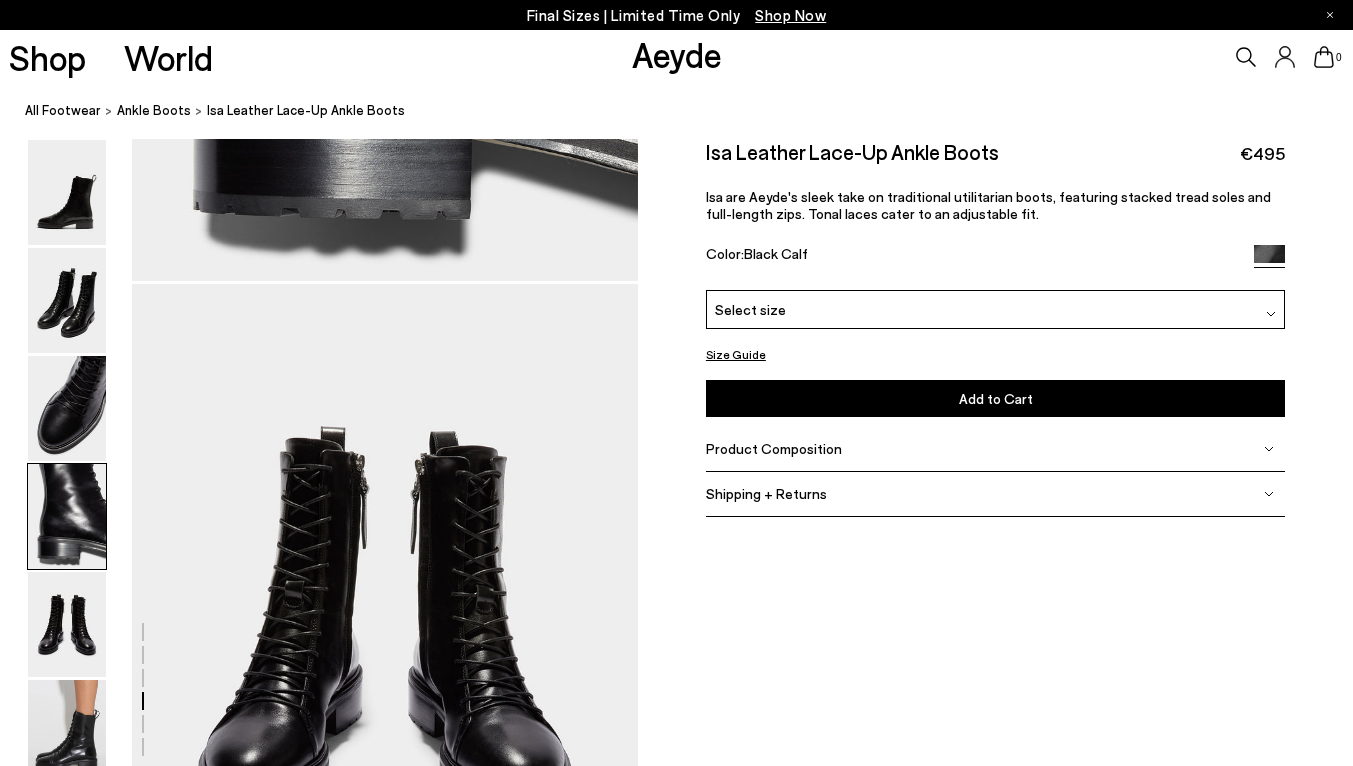 scroll, scrollTop: 2714, scrollLeft: 0, axis: vertical 